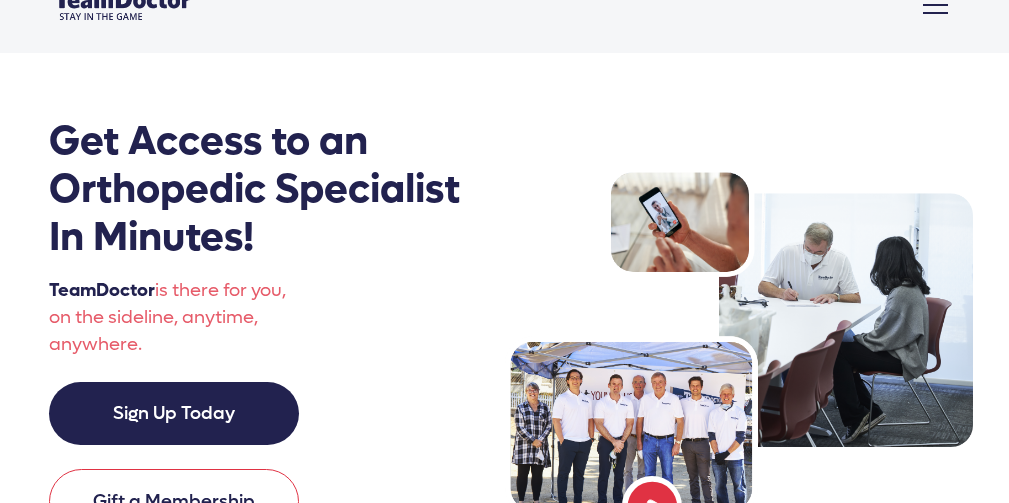 scroll, scrollTop: 0, scrollLeft: 0, axis: both 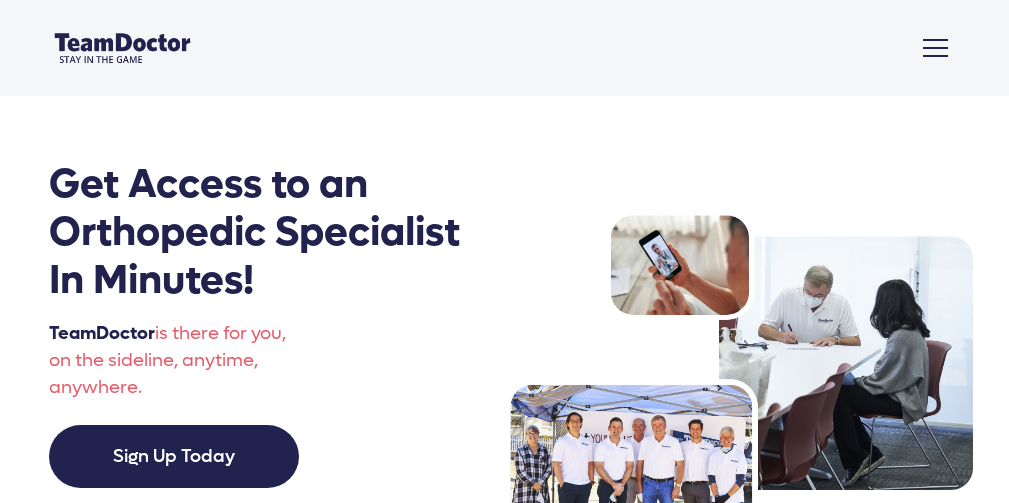 click 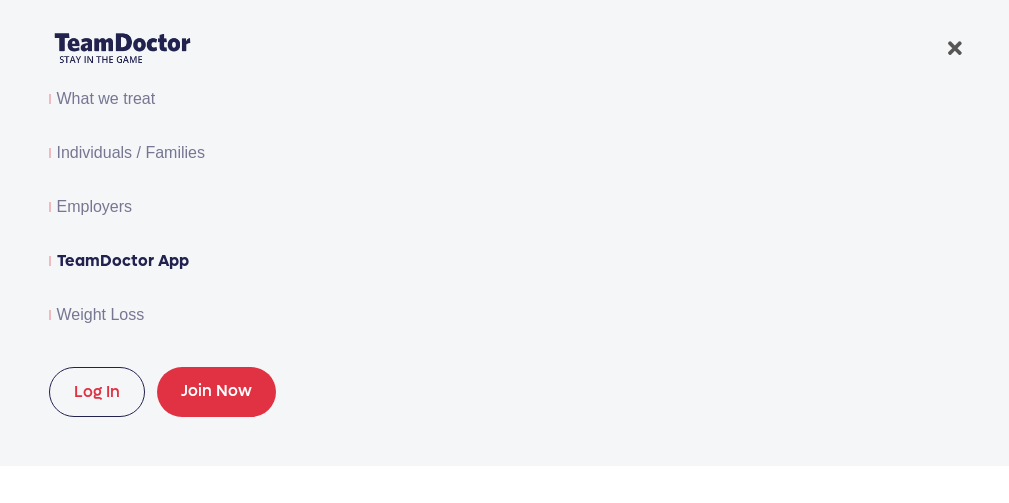 click on "TeamDoctor App" at bounding box center (505, 261) 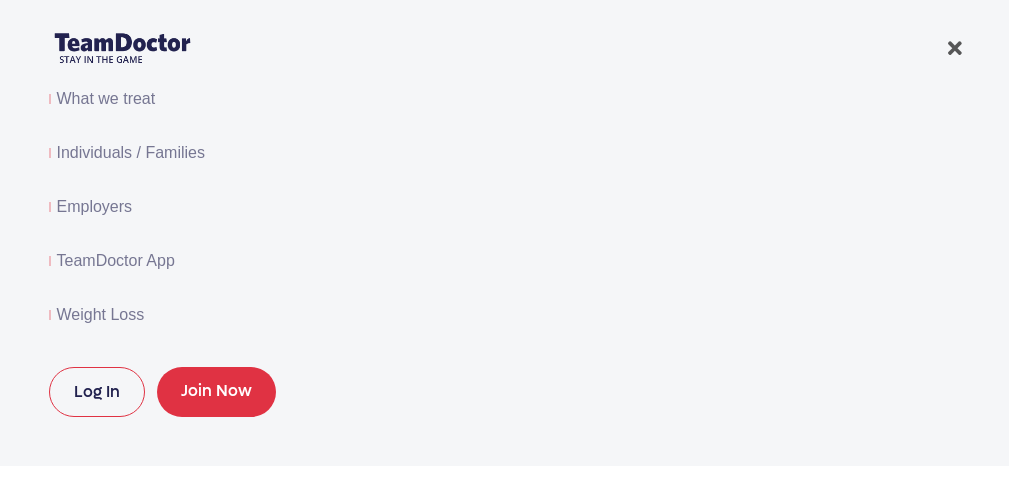 click on "Log In" at bounding box center (97, 392) 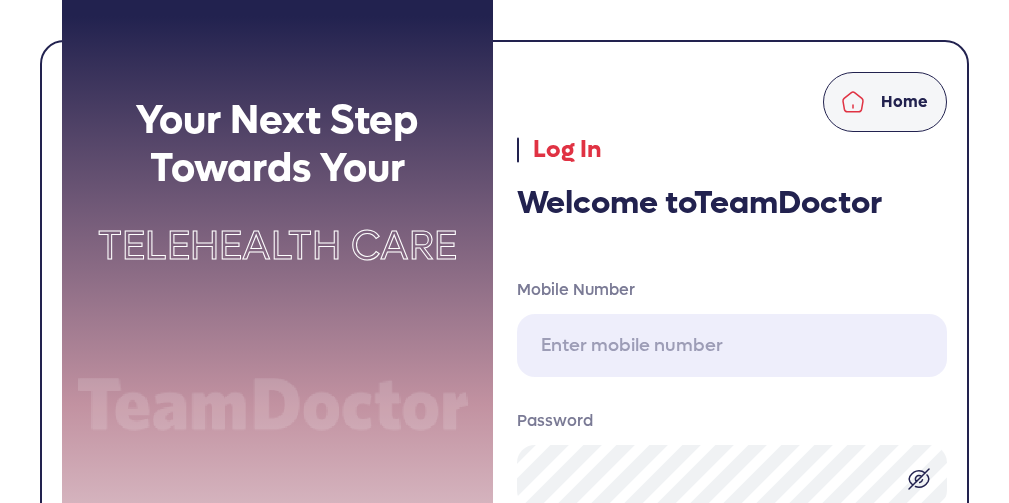 scroll, scrollTop: 0, scrollLeft: 0, axis: both 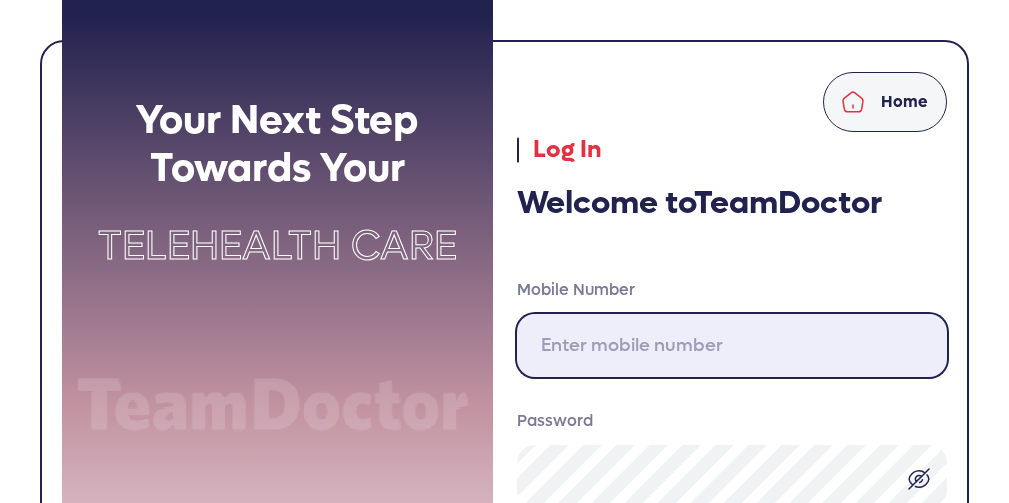 click on "Mobile Number" at bounding box center [732, 345] 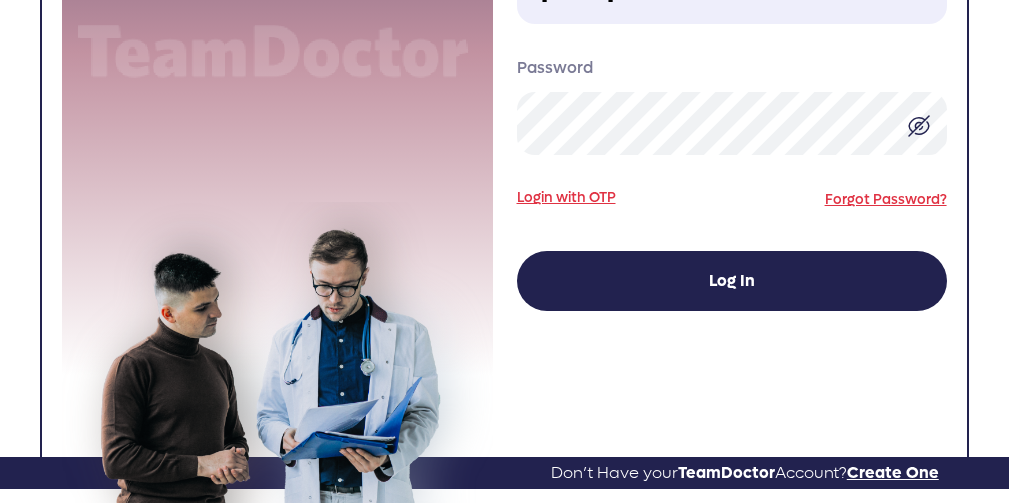 scroll, scrollTop: 355, scrollLeft: 0, axis: vertical 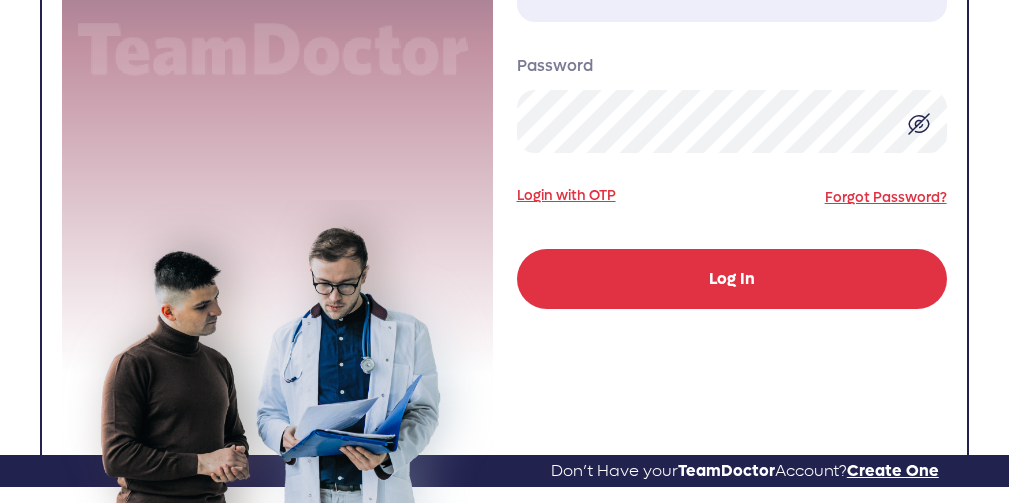 type on "310-924-1654" 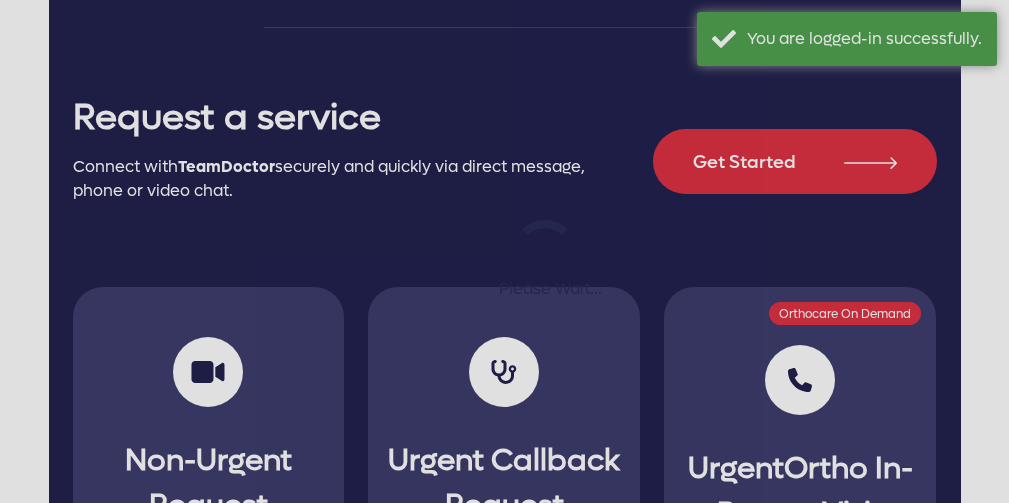 scroll, scrollTop: 0, scrollLeft: 0, axis: both 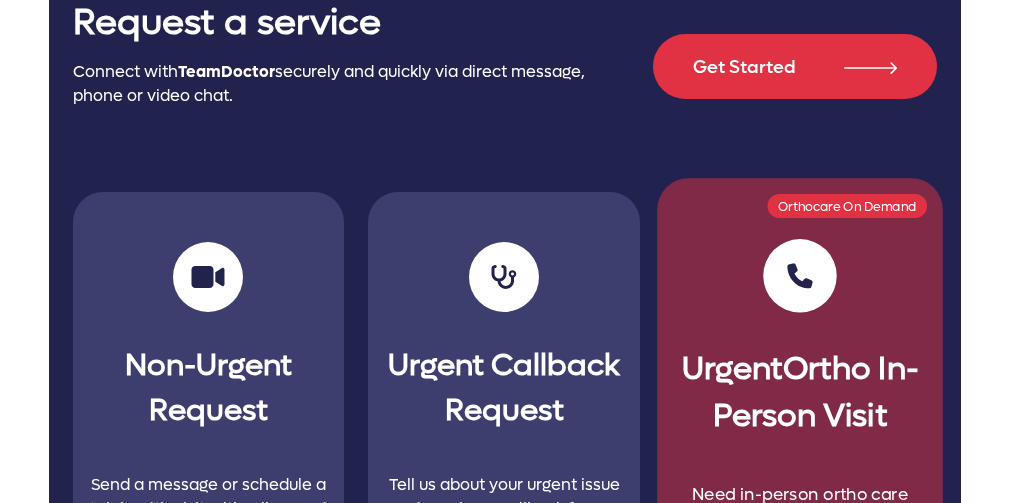 click on "Orthocare On Demand Urgent  Ortho In-Person Visit Need in-person ortho care now? Request a visit
with a local board certified orthopedic surgeon
through Ortho Care On Demand. Explore" 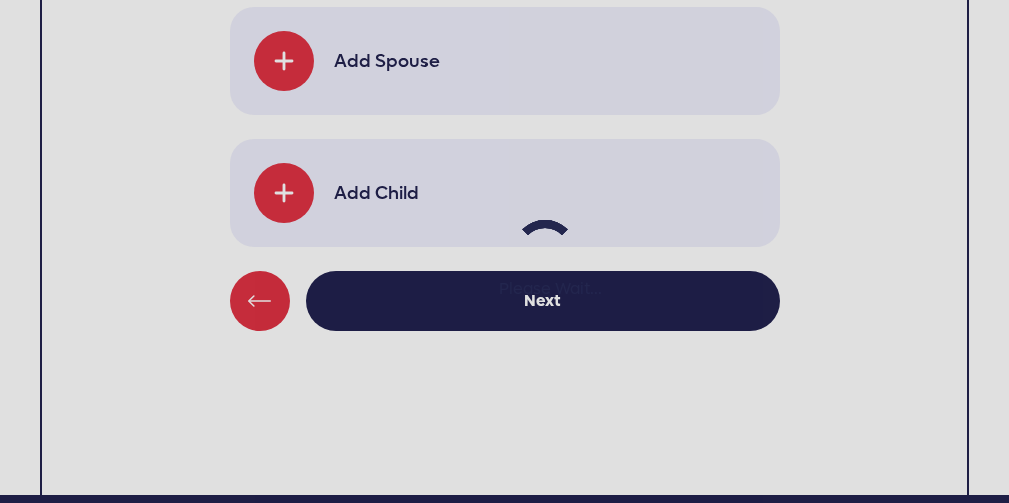scroll, scrollTop: 325, scrollLeft: 0, axis: vertical 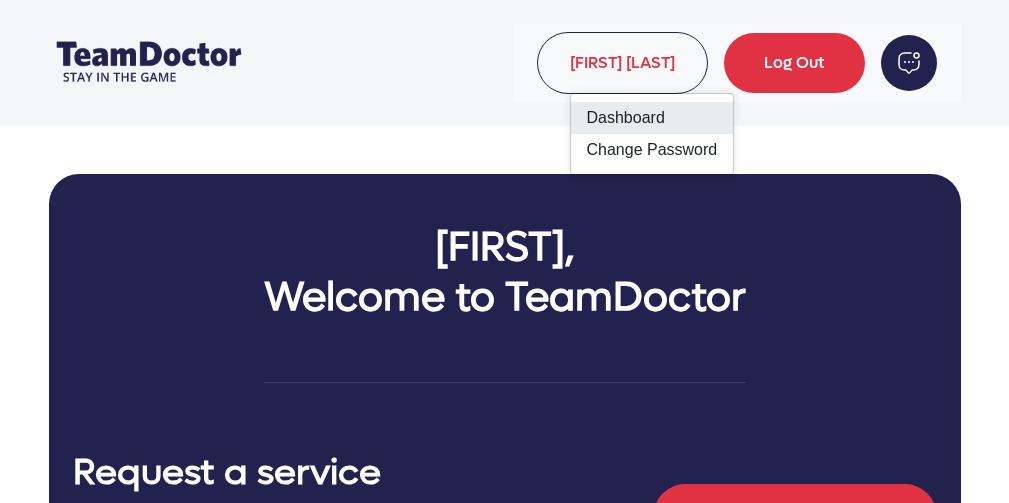 click on "Dashboard" at bounding box center (652, 118) 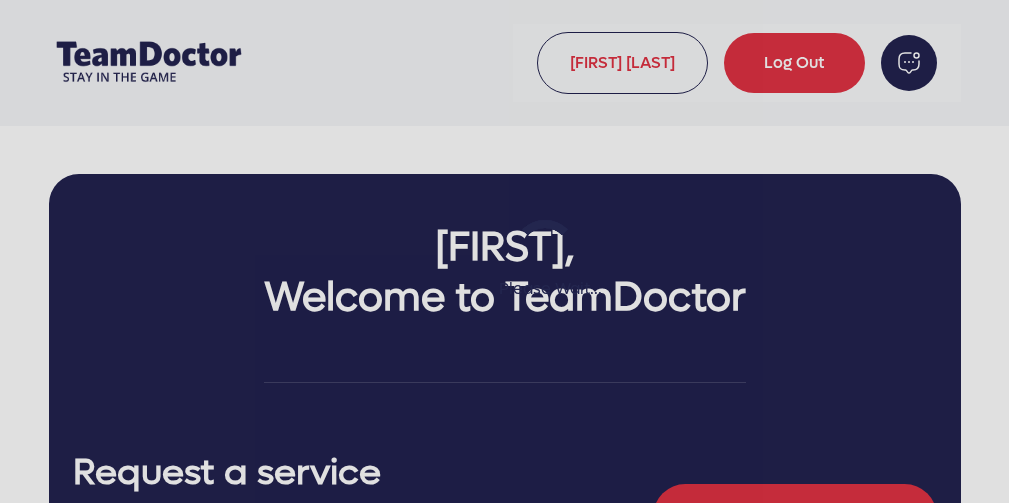 scroll, scrollTop: 0, scrollLeft: 0, axis: both 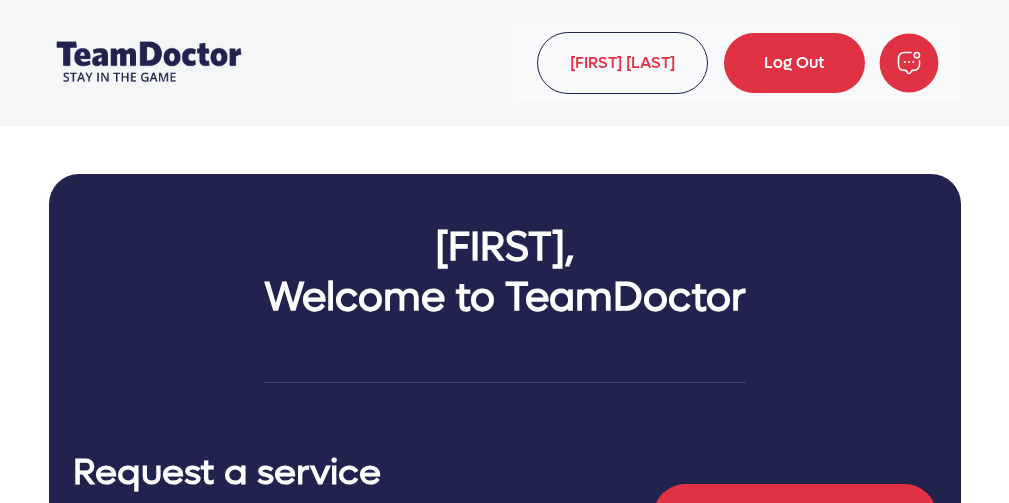 click at bounding box center [908, 63] 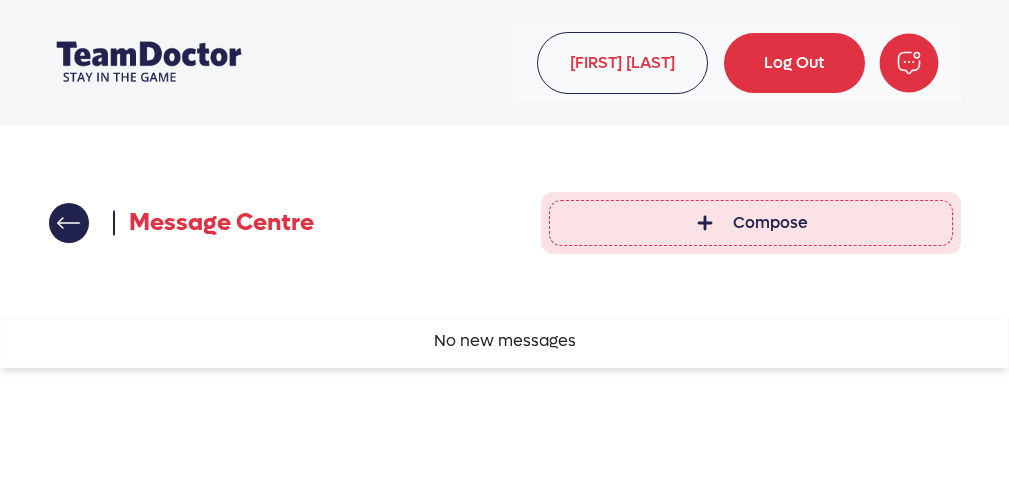 click at bounding box center (908, 63) 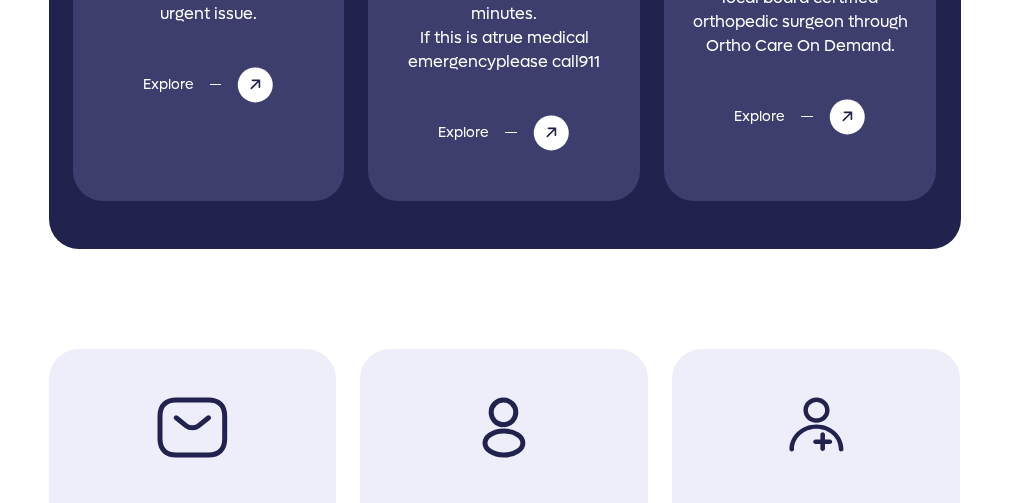 scroll, scrollTop: 1189, scrollLeft: 0, axis: vertical 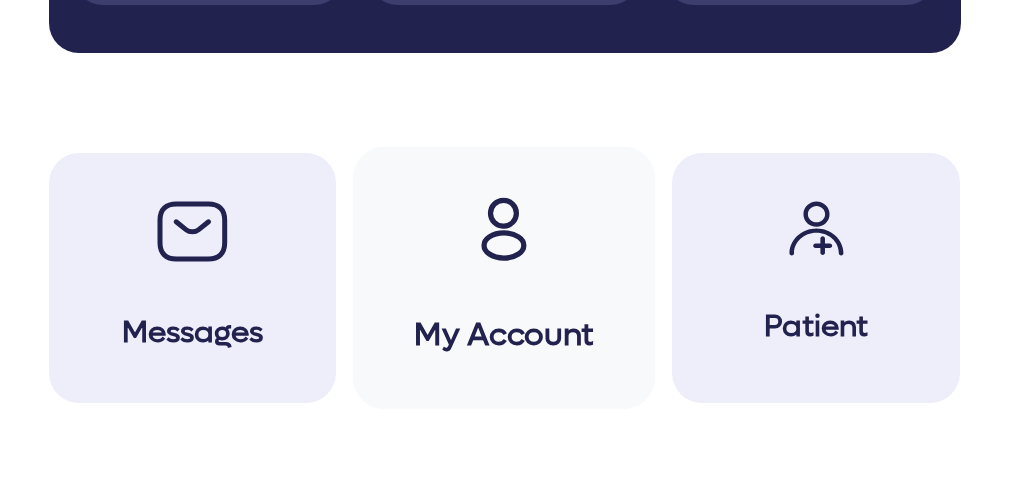 click on "My Account" 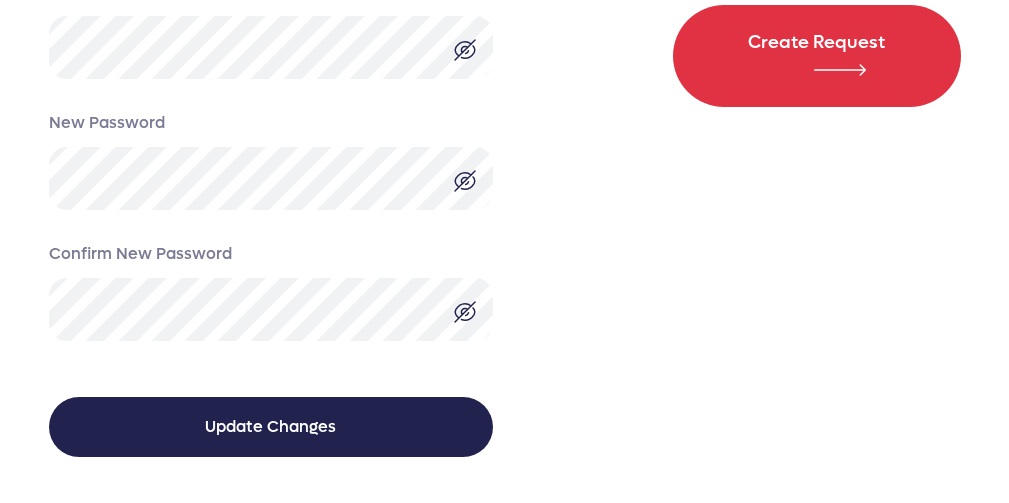 scroll, scrollTop: 888, scrollLeft: 0, axis: vertical 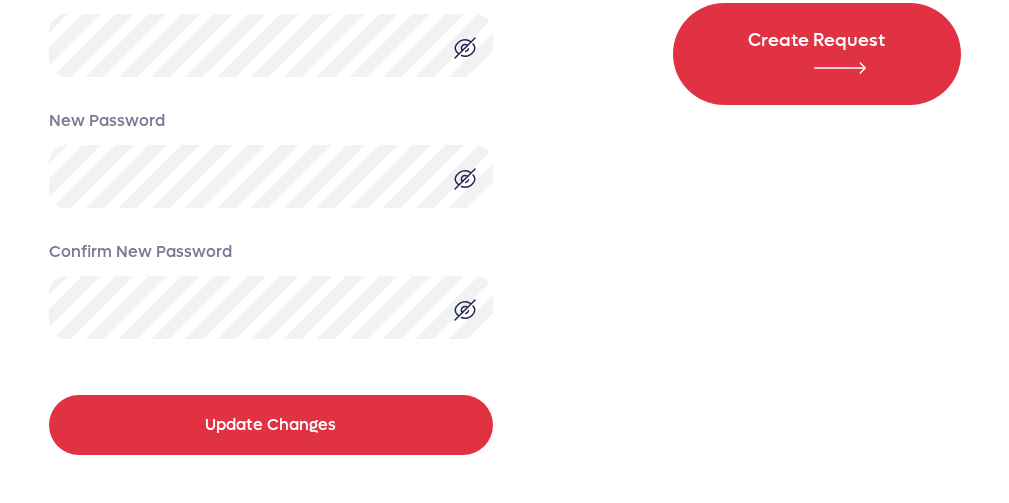 click on "Update Changes" 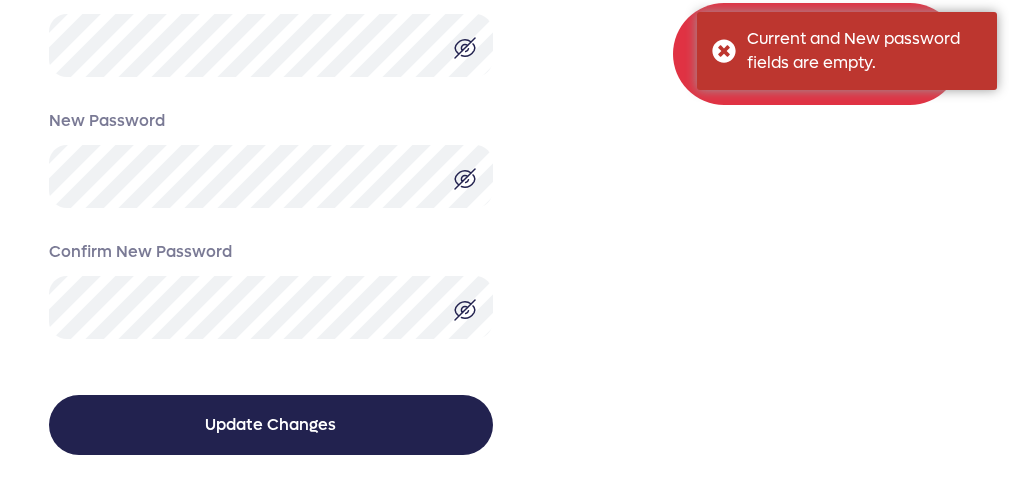 click on "D T
David Thomas dave@davethomas.com  Log Out
Create Request" 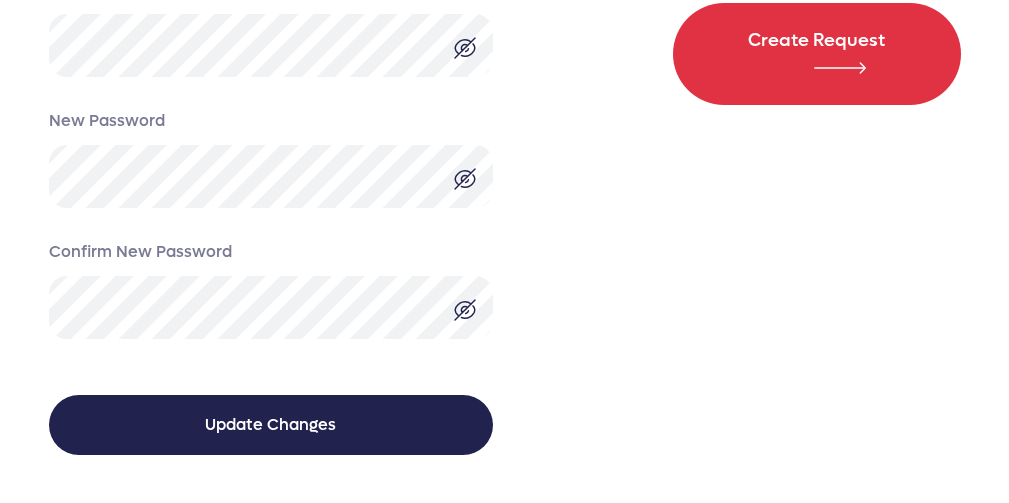 drag, startPoint x: 649, startPoint y: 209, endPoint x: 651, endPoint y: 481, distance: 272.00735 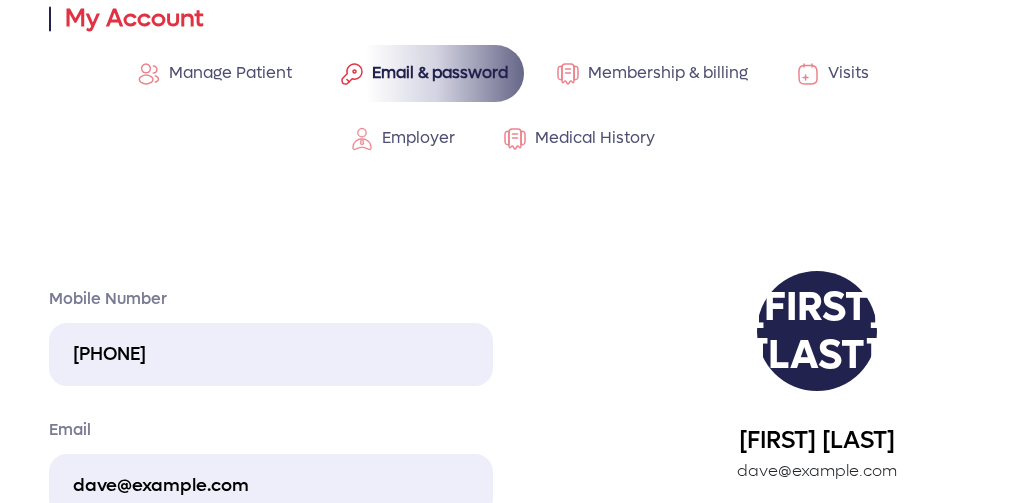 scroll, scrollTop: 232, scrollLeft: 0, axis: vertical 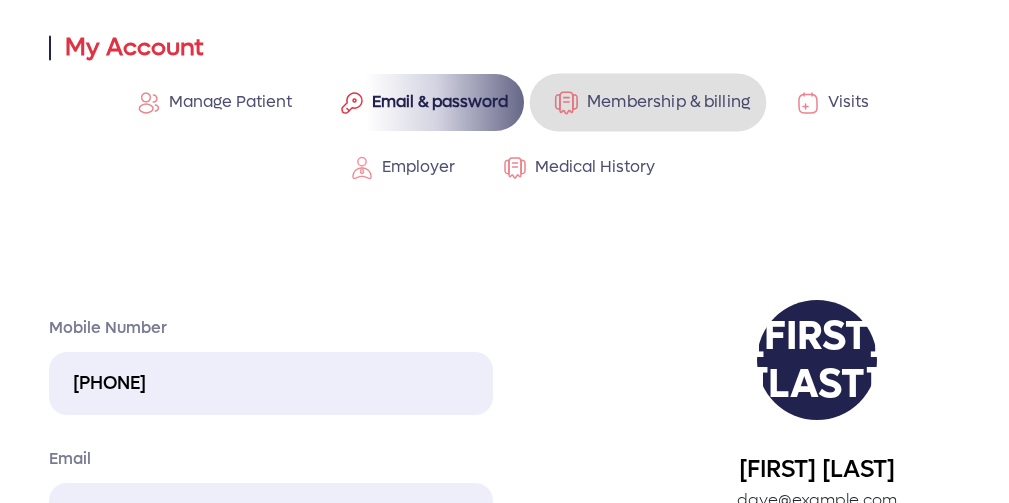 click on "Membership & billing" 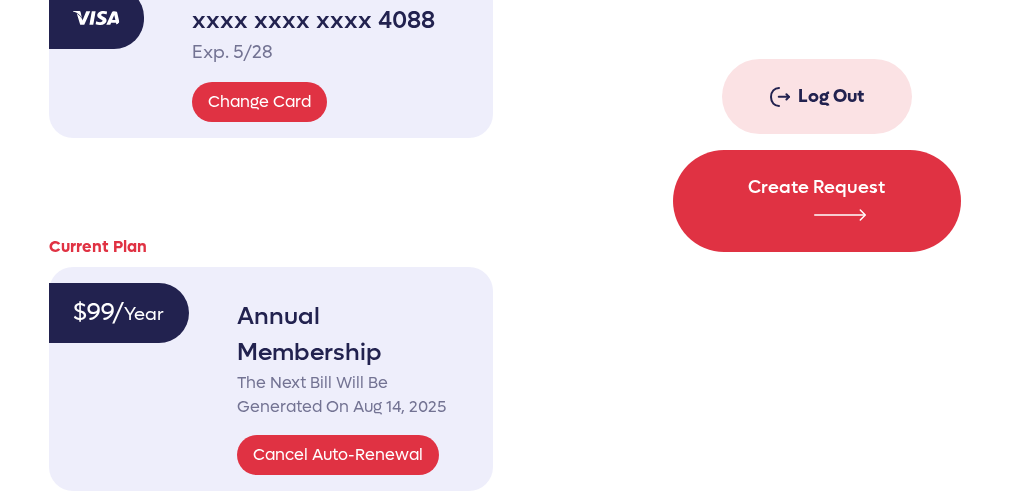scroll, scrollTop: 744, scrollLeft: 0, axis: vertical 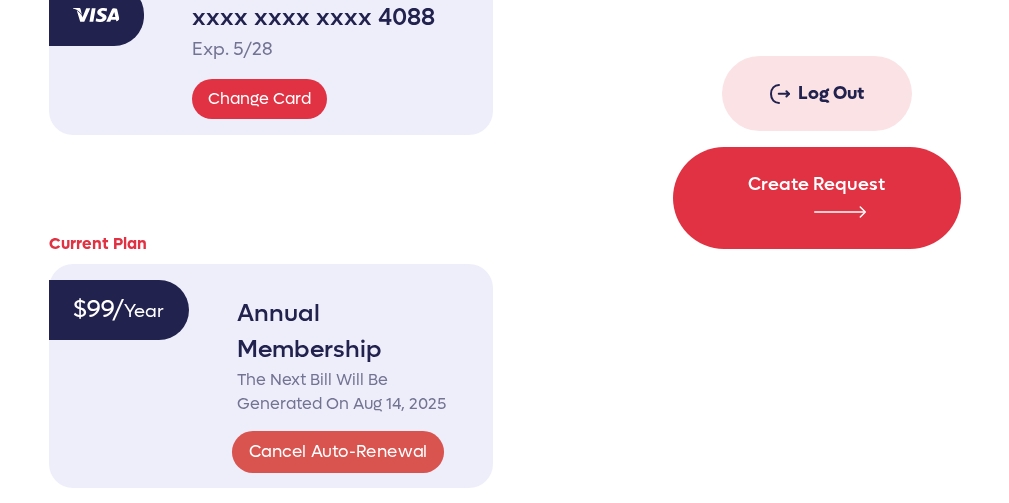 click on "Cancel Auto-Renewal" 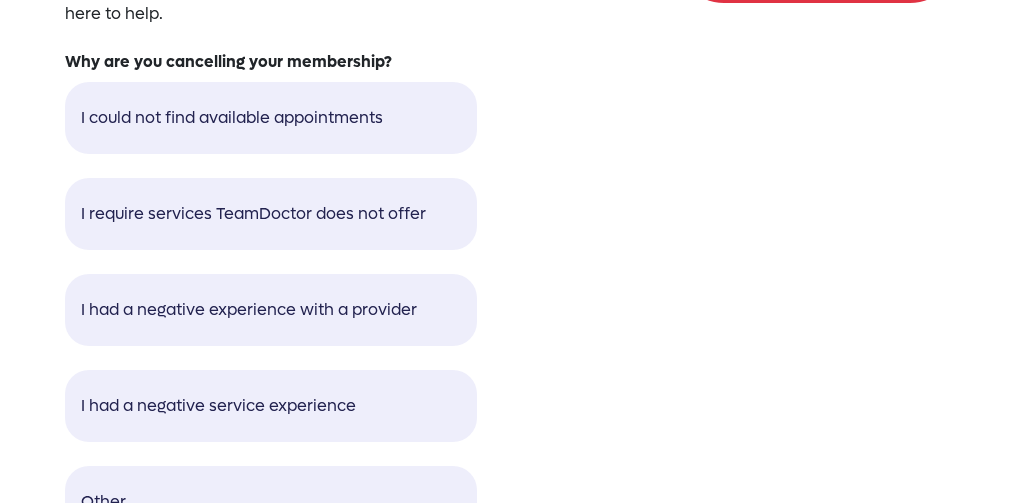 scroll, scrollTop: 967, scrollLeft: 0, axis: vertical 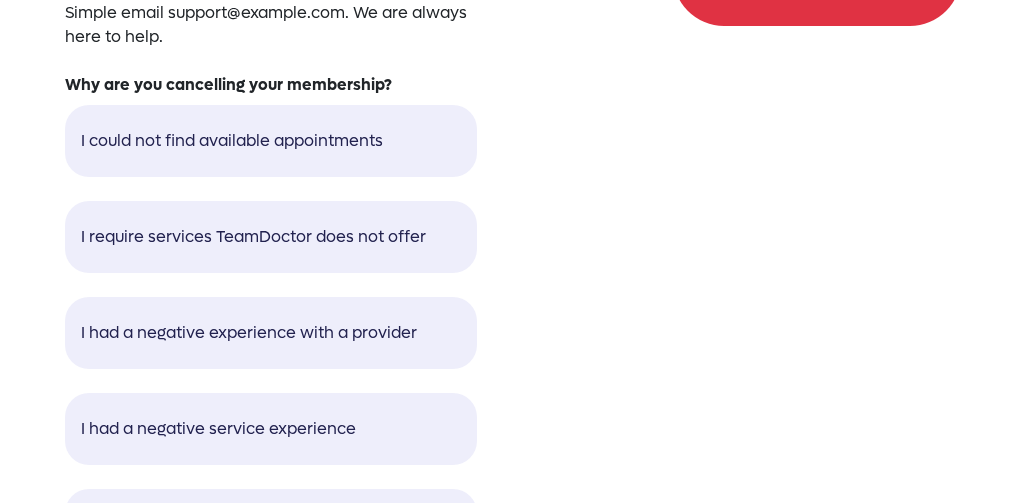 click on "I require services TeamDoctor does not offer" 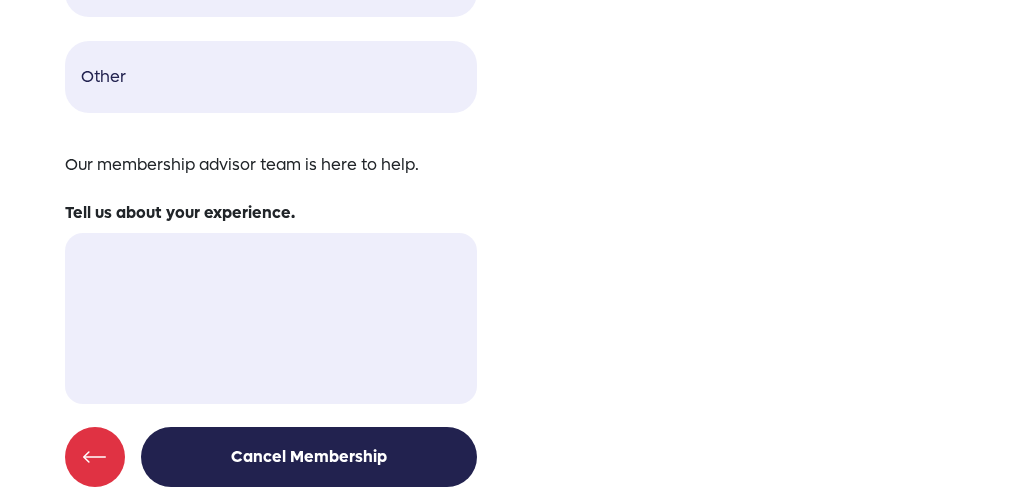 scroll, scrollTop: 1415, scrollLeft: 0, axis: vertical 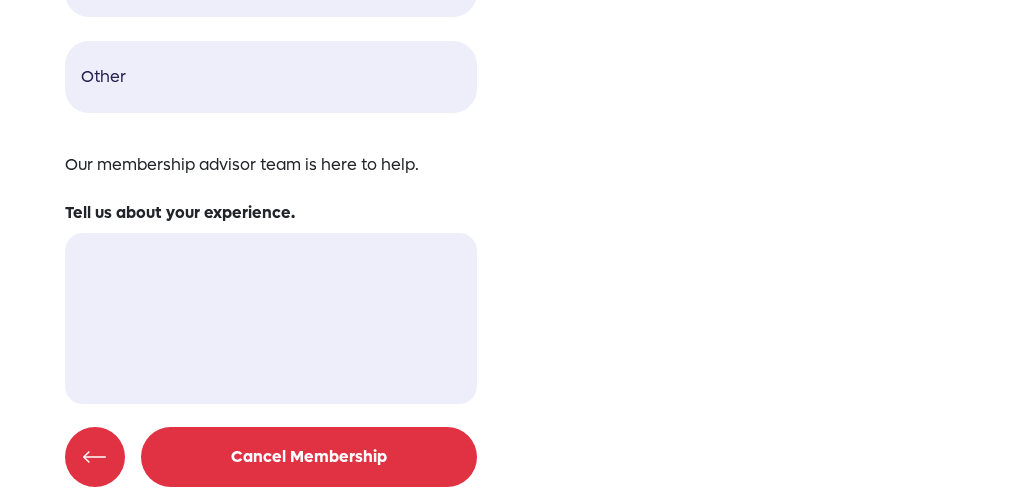click on "Cancel Membership" 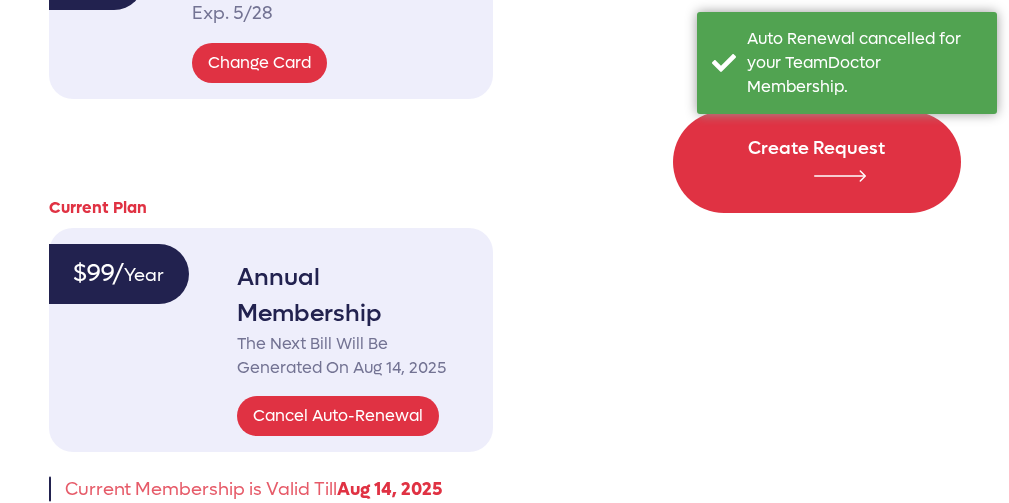 scroll, scrollTop: 744, scrollLeft: 0, axis: vertical 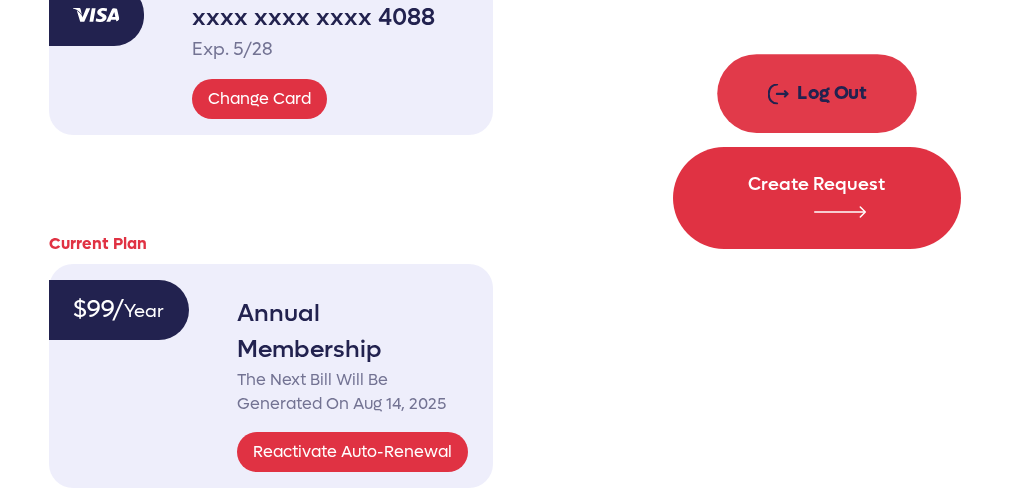 click on "Log Out" 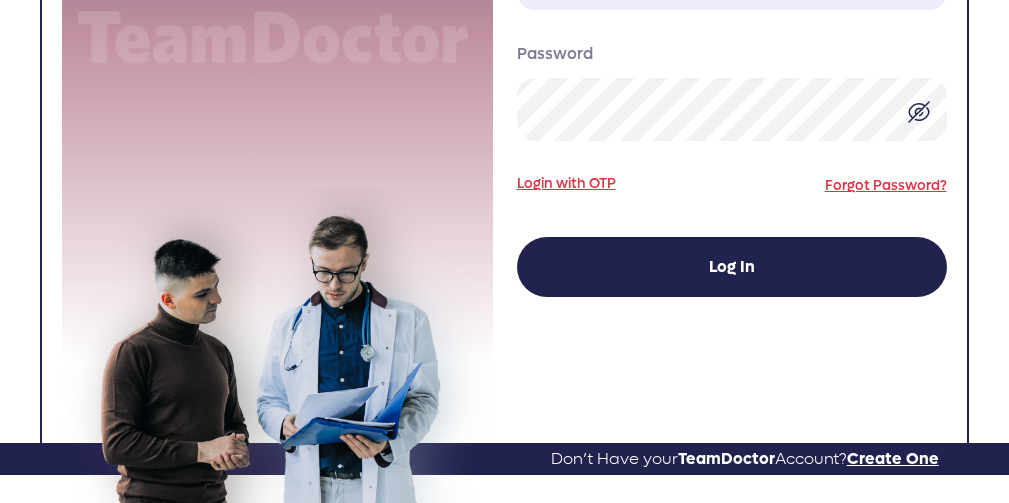 scroll, scrollTop: 0, scrollLeft: 0, axis: both 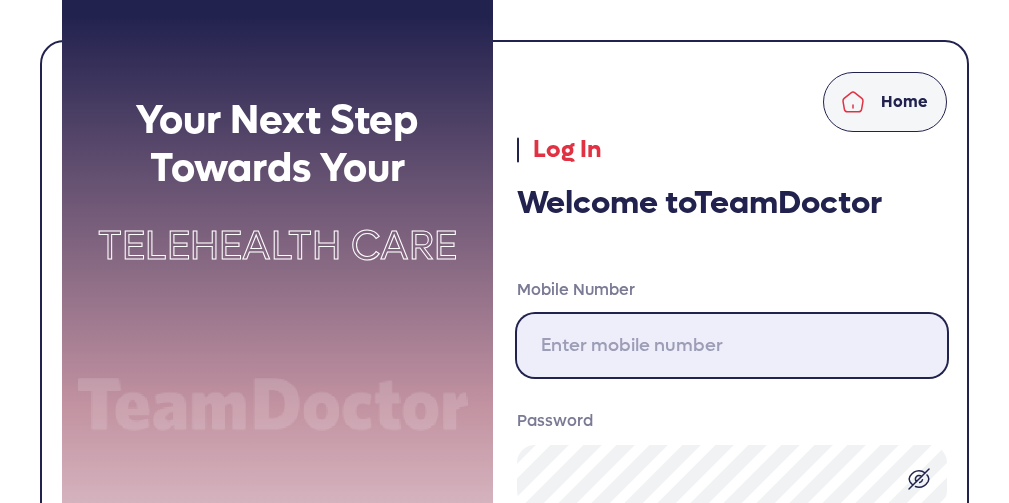 type on "[PHONE]" 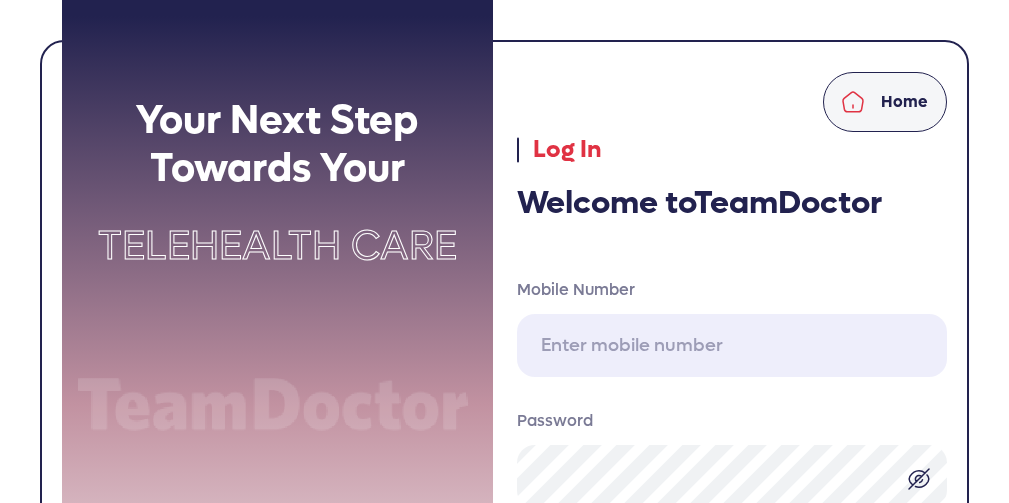 scroll, scrollTop: 0, scrollLeft: 0, axis: both 